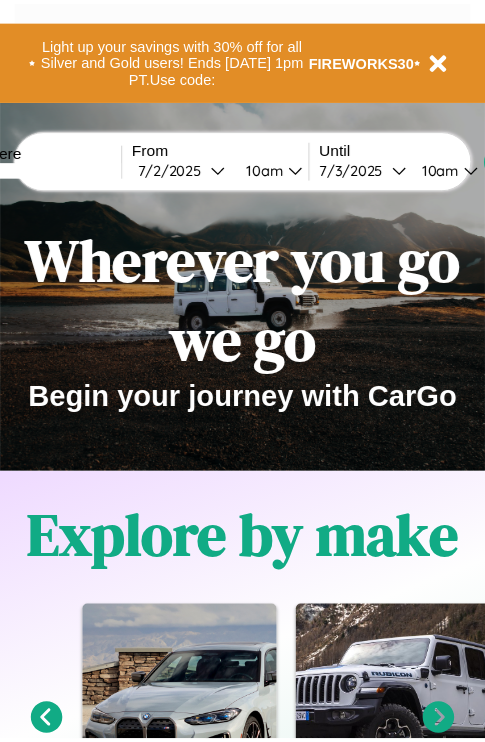 scroll, scrollTop: 0, scrollLeft: 0, axis: both 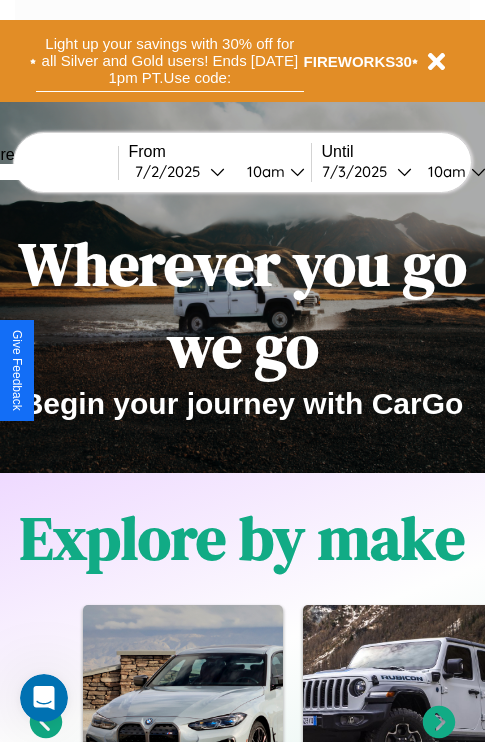 click on "Light up your savings with 30% off for all Silver and Gold users! Ends [DATE] 1pm PT.  Use code:" at bounding box center (170, 61) 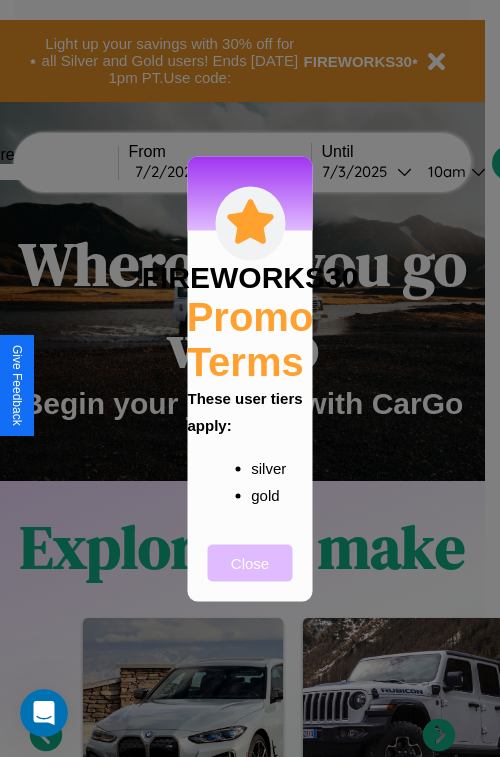 click on "Close" at bounding box center (250, 562) 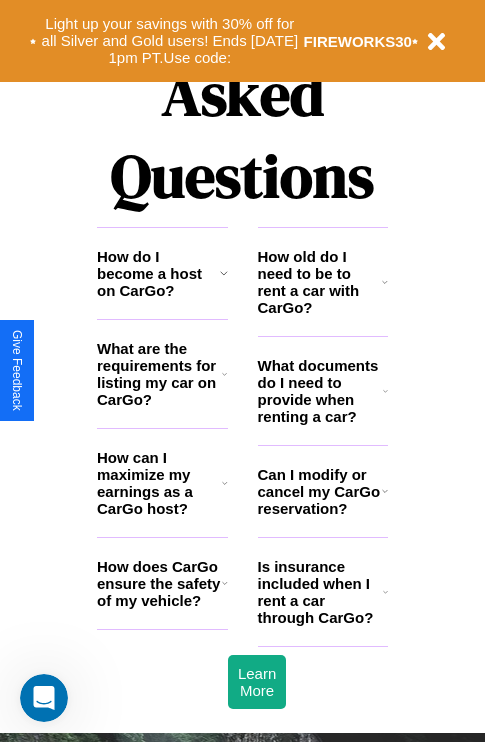 scroll, scrollTop: 2423, scrollLeft: 0, axis: vertical 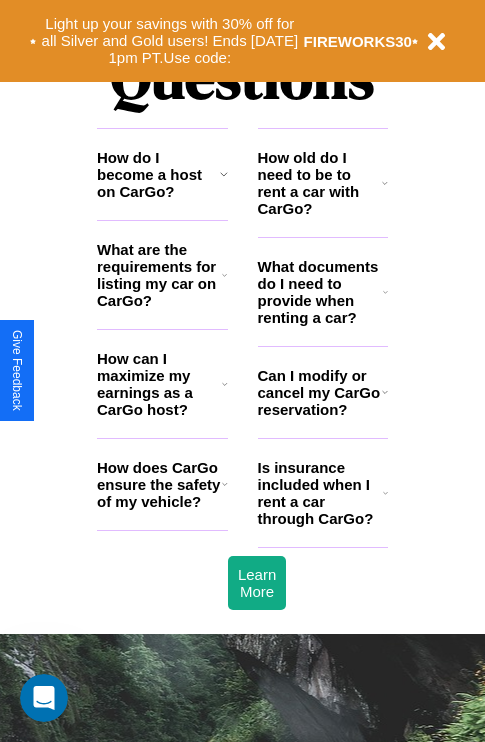click on "How do I become a host on CarGo?" at bounding box center (158, 174) 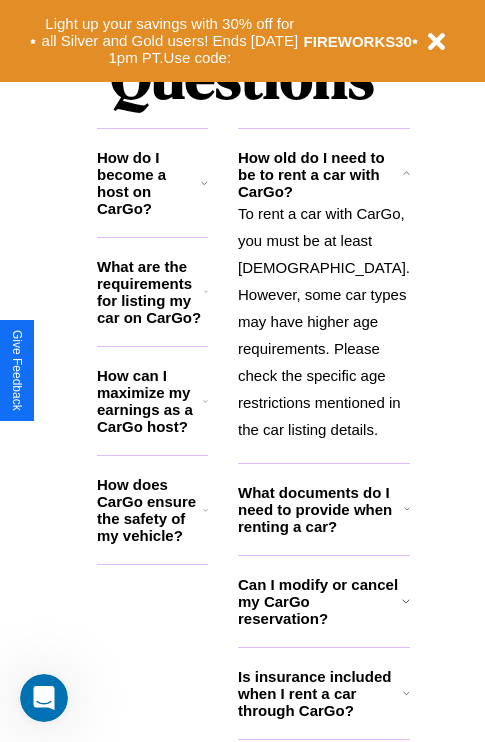 click on "How does CarGo ensure the safety of my vehicle?" at bounding box center [150, 510] 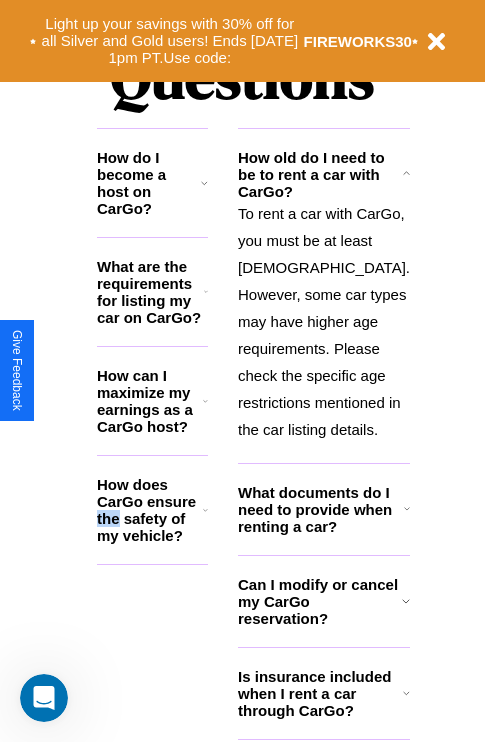 scroll, scrollTop: 2503, scrollLeft: 0, axis: vertical 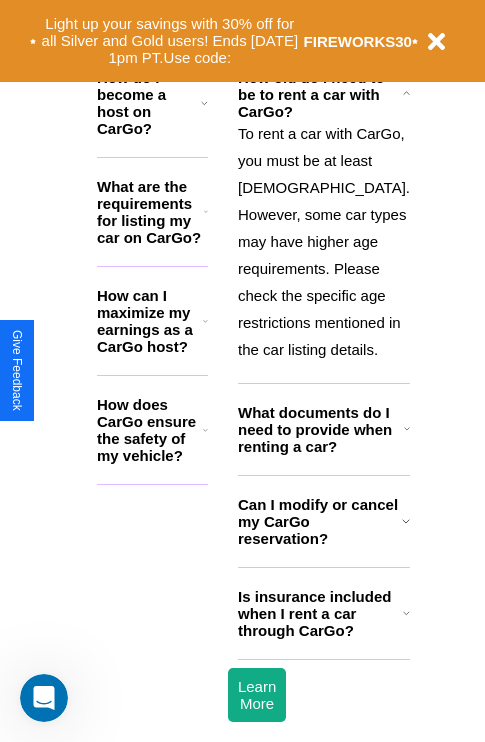 click on "Can I modify or cancel my CarGo reservation?" at bounding box center [320, 521] 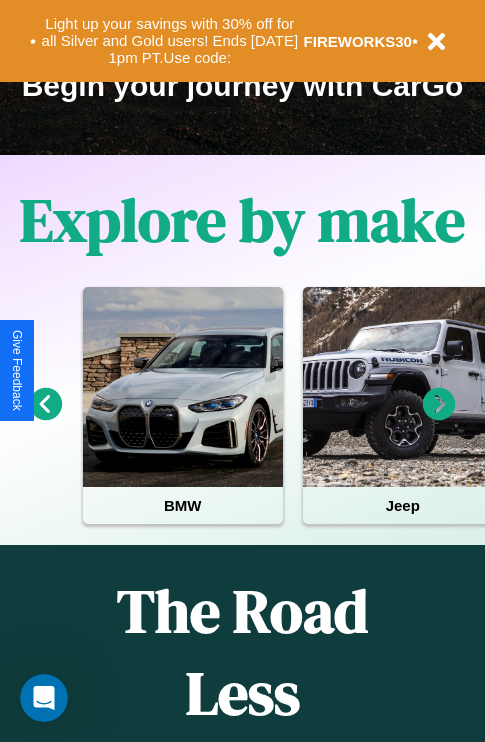 scroll, scrollTop: 308, scrollLeft: 0, axis: vertical 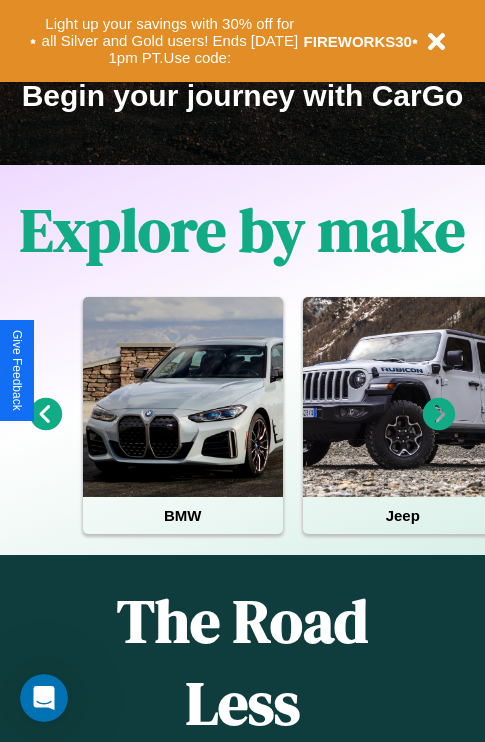click 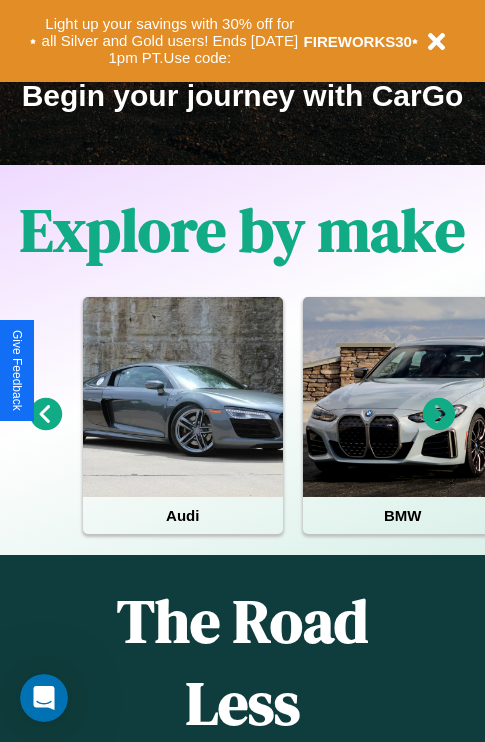click 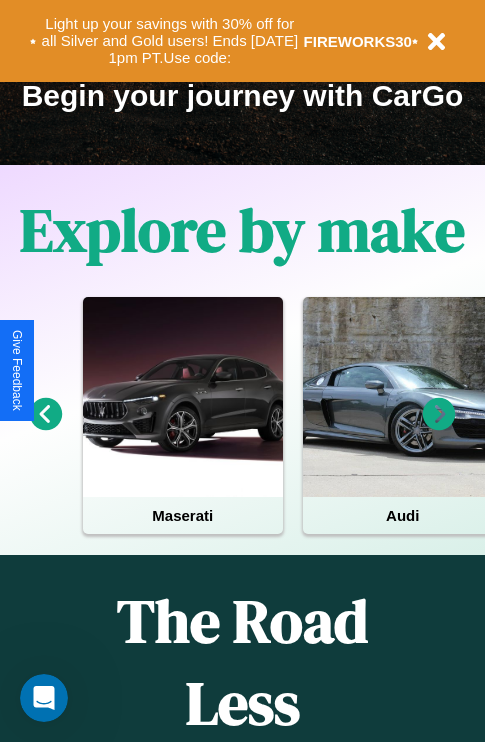 click 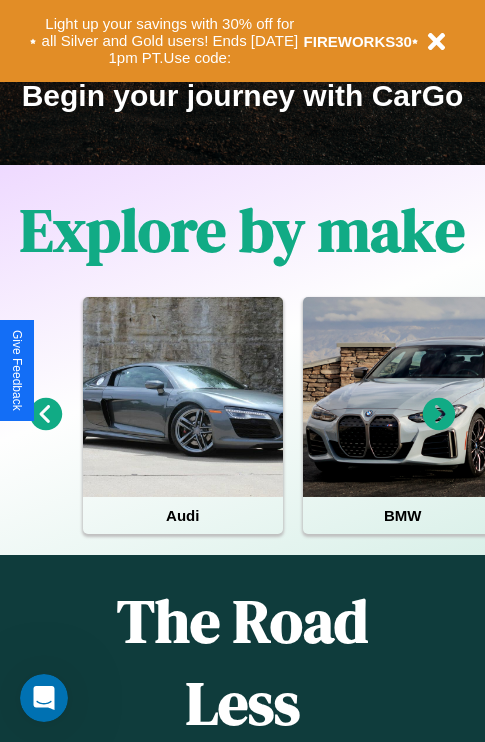 click 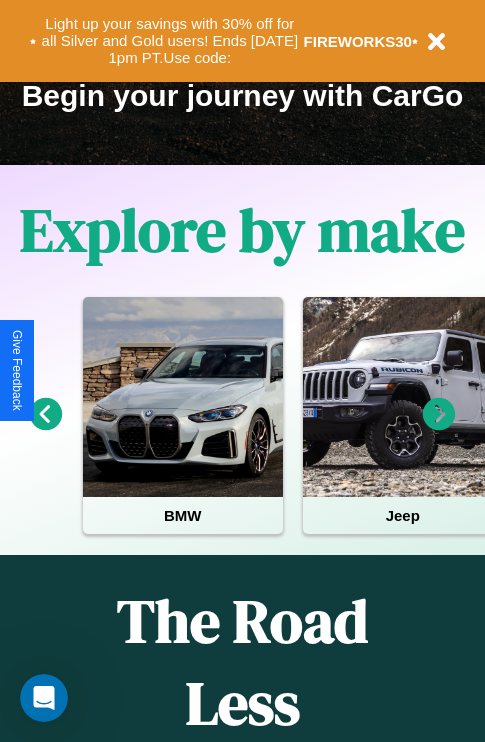 click 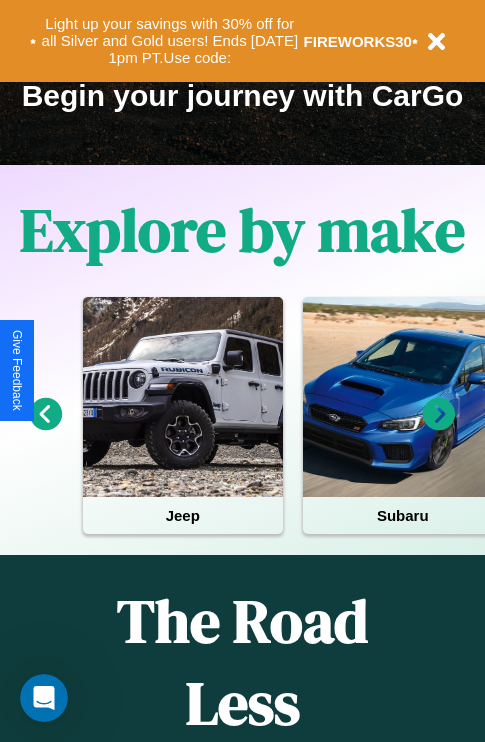 click 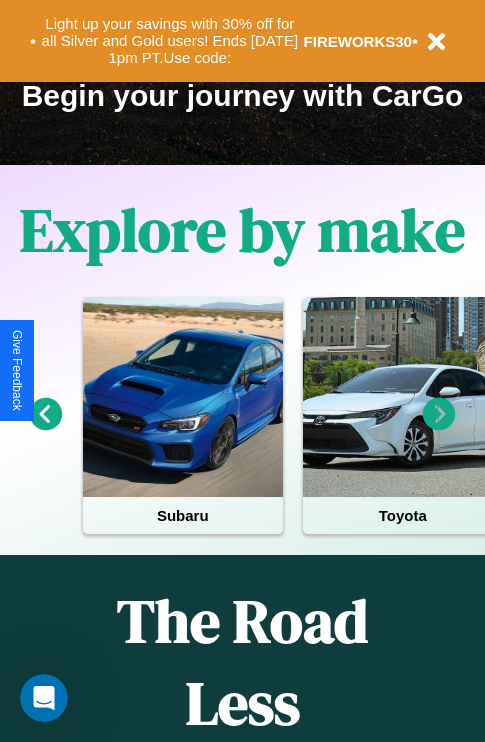 scroll, scrollTop: 113, scrollLeft: 458, axis: both 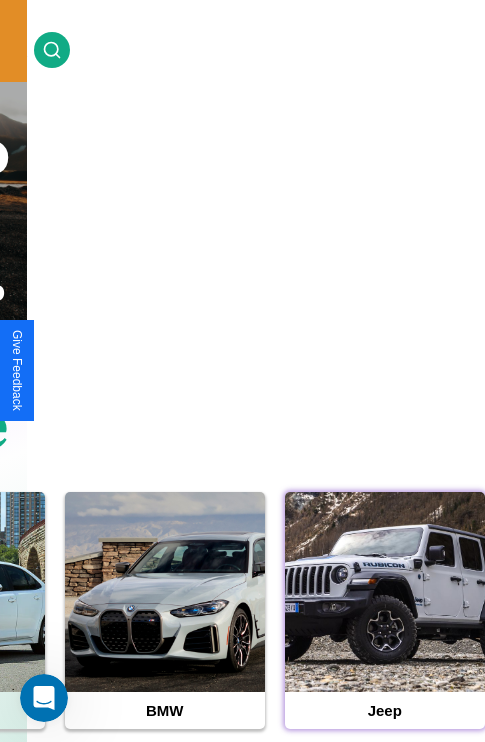 click at bounding box center [385, 592] 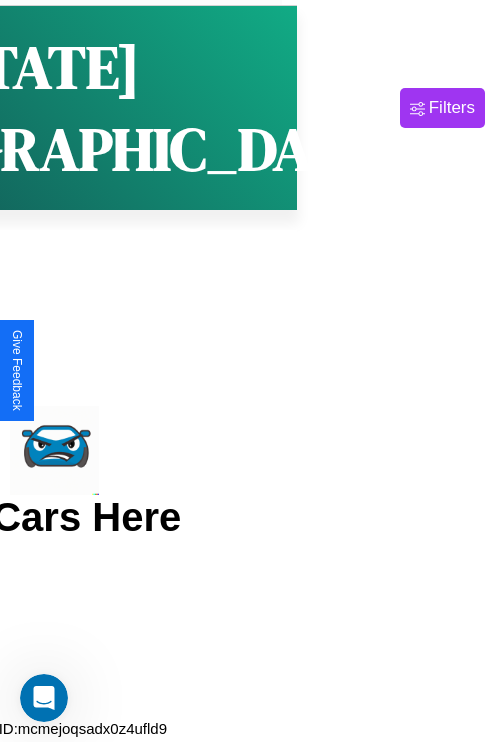 scroll, scrollTop: 0, scrollLeft: 0, axis: both 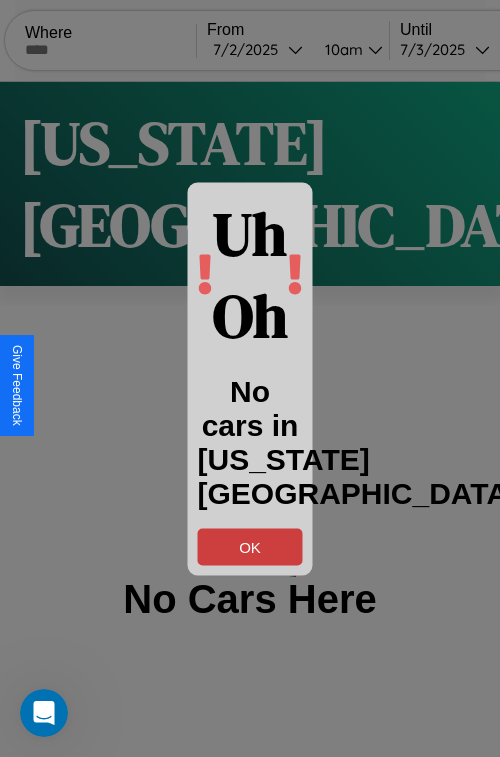 click on "OK" at bounding box center (250, 546) 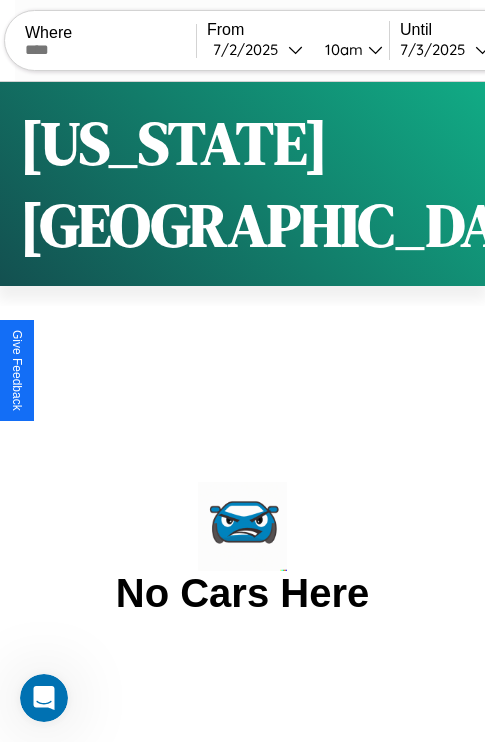 click at bounding box center (110, 50) 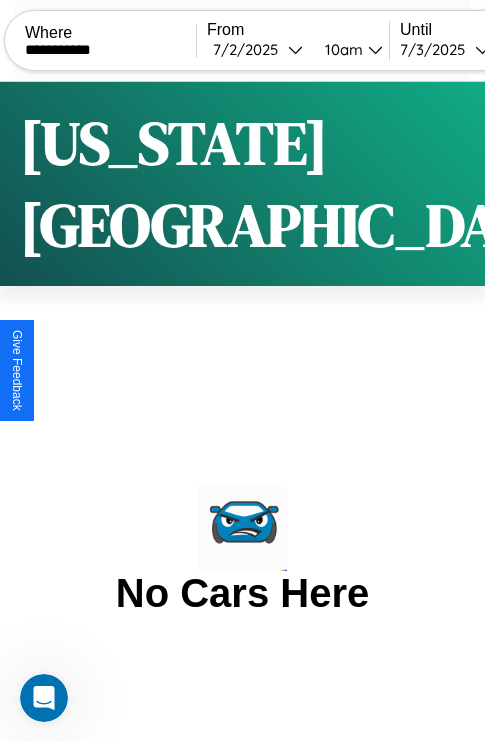 type on "**********" 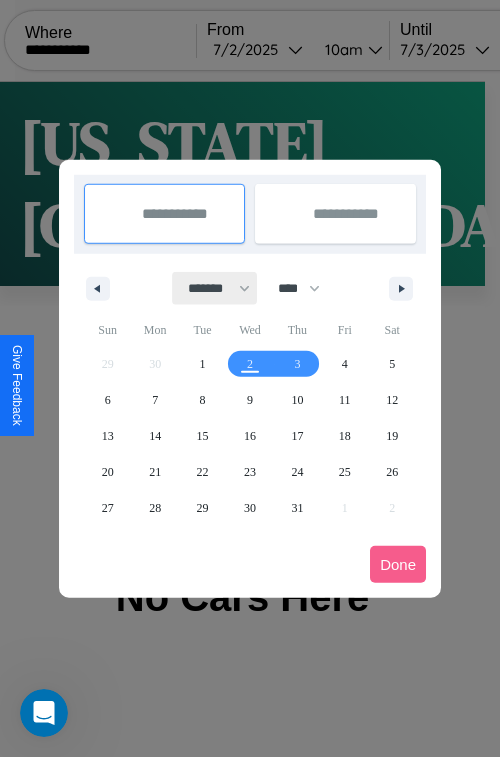 click on "******* ******** ***** ***** *** **** **** ****** ********* ******* ******** ********" at bounding box center [215, 288] 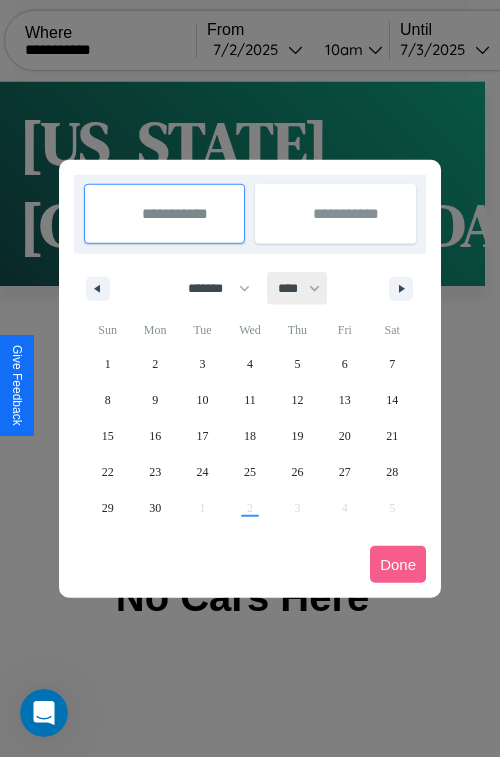click on "**** **** **** **** **** **** **** **** **** **** **** **** **** **** **** **** **** **** **** **** **** **** **** **** **** **** **** **** **** **** **** **** **** **** **** **** **** **** **** **** **** **** **** **** **** **** **** **** **** **** **** **** **** **** **** **** **** **** **** **** **** **** **** **** **** **** **** **** **** **** **** **** **** **** **** **** **** **** **** **** **** **** **** **** **** **** **** **** **** **** **** **** **** **** **** **** **** **** **** **** **** **** **** **** **** **** **** **** **** **** **** **** **** **** **** **** **** **** **** **** ****" at bounding box center [298, 288] 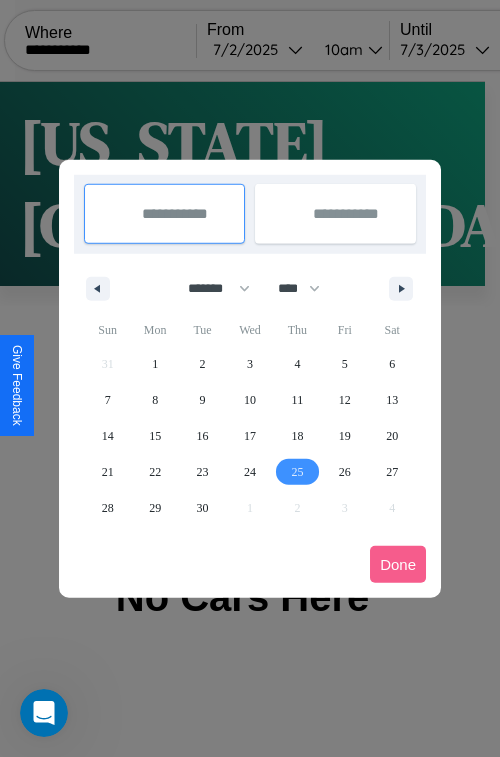 click on "25" at bounding box center [297, 472] 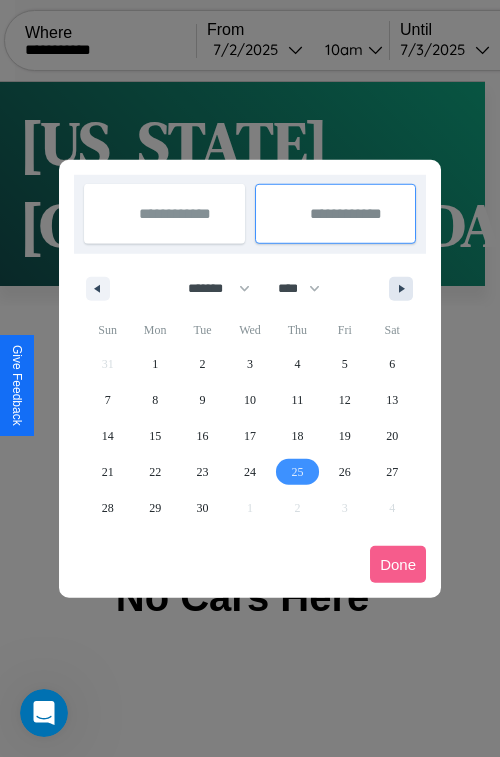 click at bounding box center [405, 289] 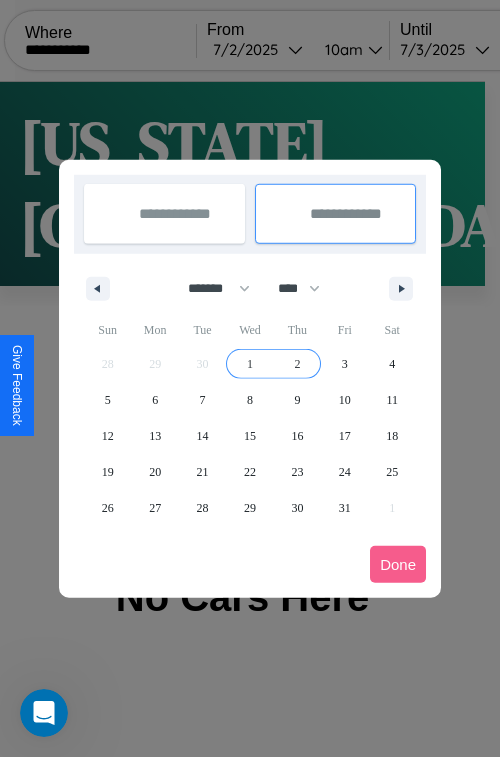 click on "2" at bounding box center (297, 364) 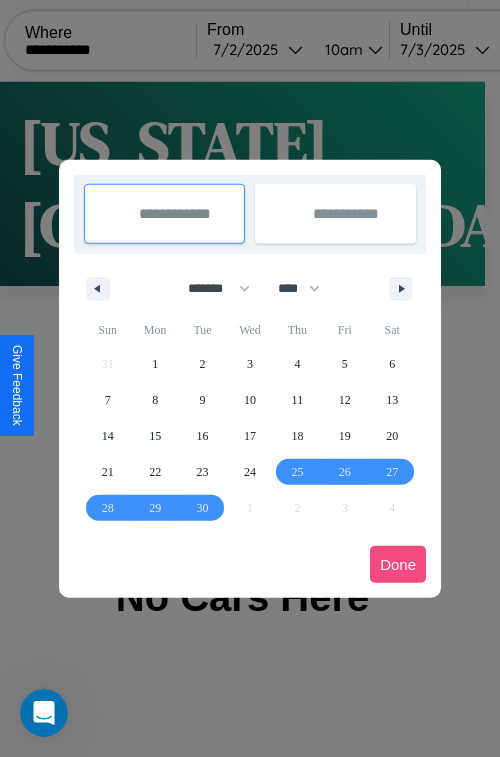 click on "Done" at bounding box center (398, 564) 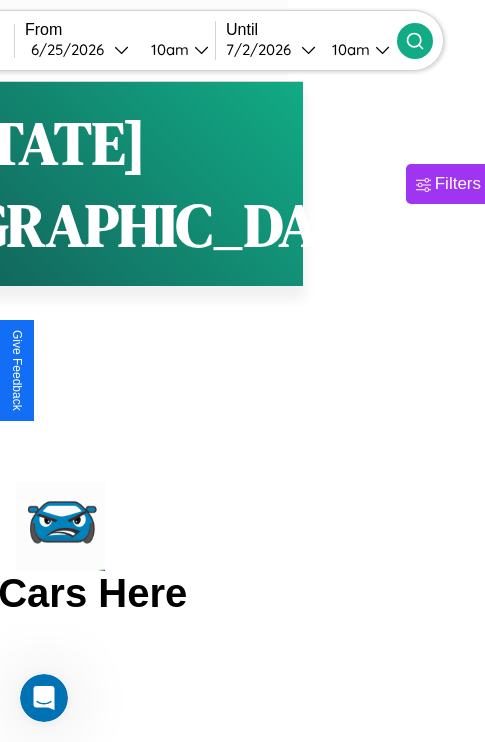 click 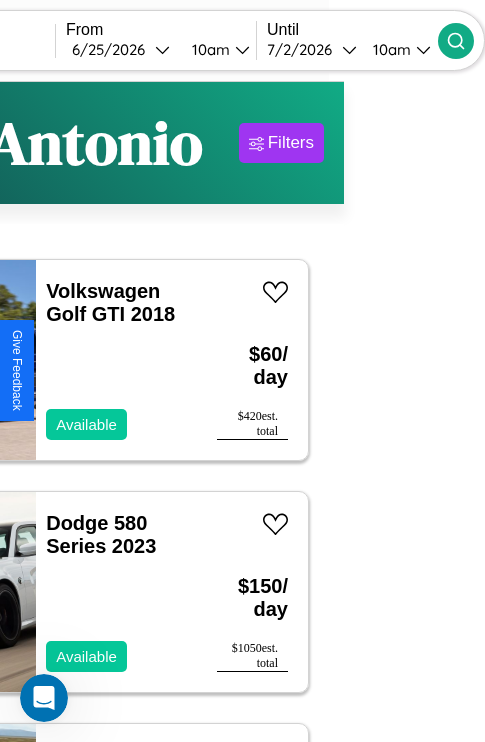 scroll, scrollTop: 34, scrollLeft: 126, axis: both 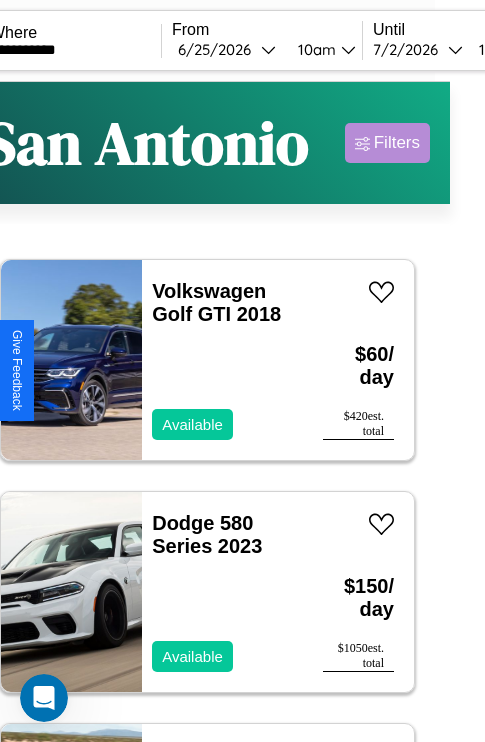 click on "Filters" at bounding box center (397, 143) 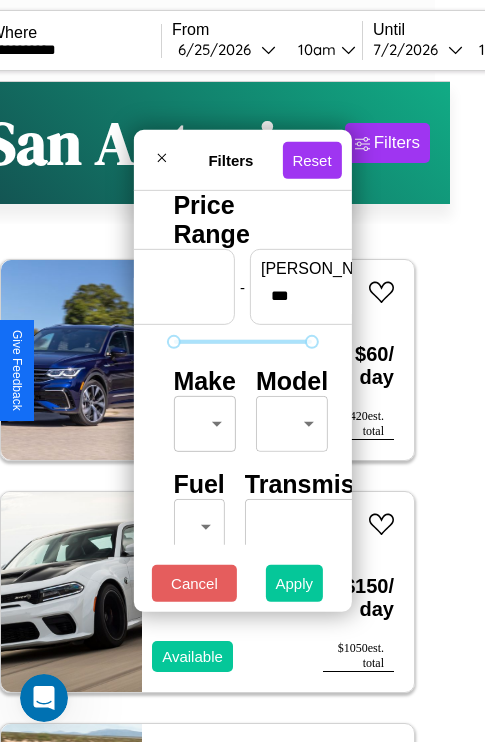 click on "Apply" at bounding box center (295, 583) 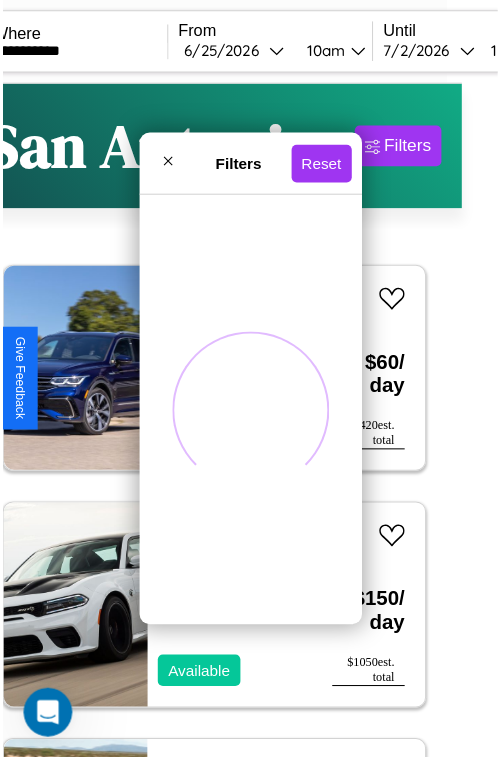 scroll, scrollTop: 0, scrollLeft: 0, axis: both 